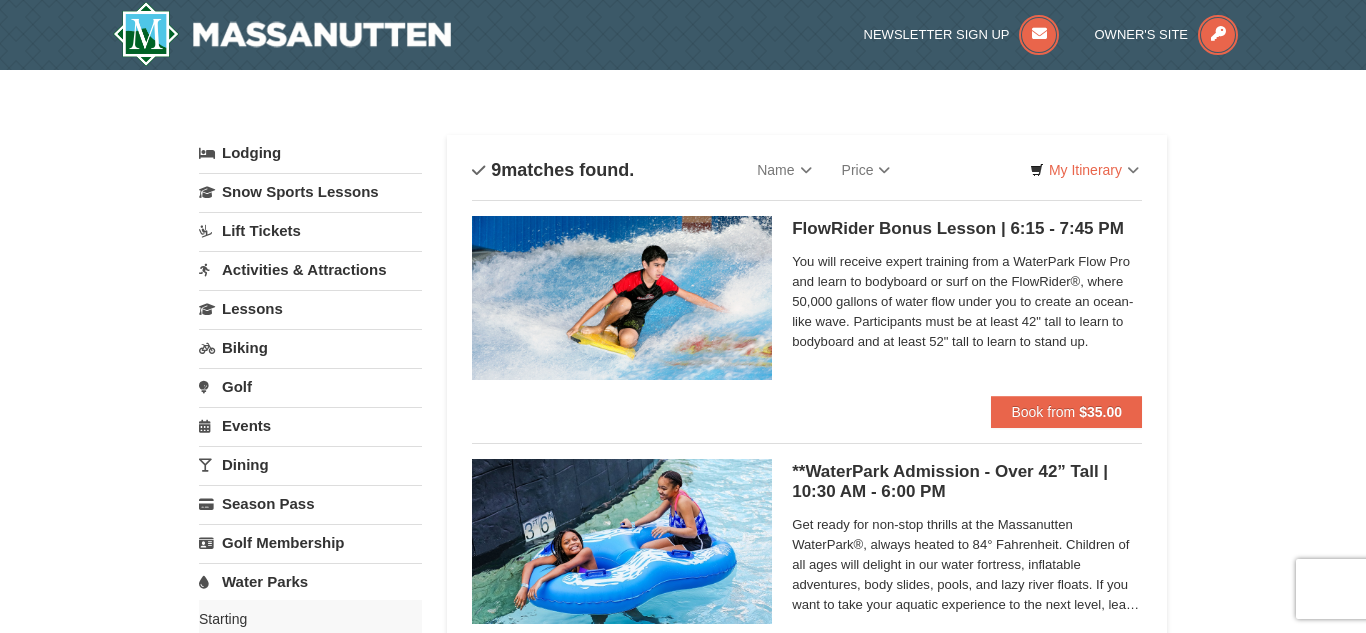 scroll, scrollTop: 0, scrollLeft: 0, axis: both 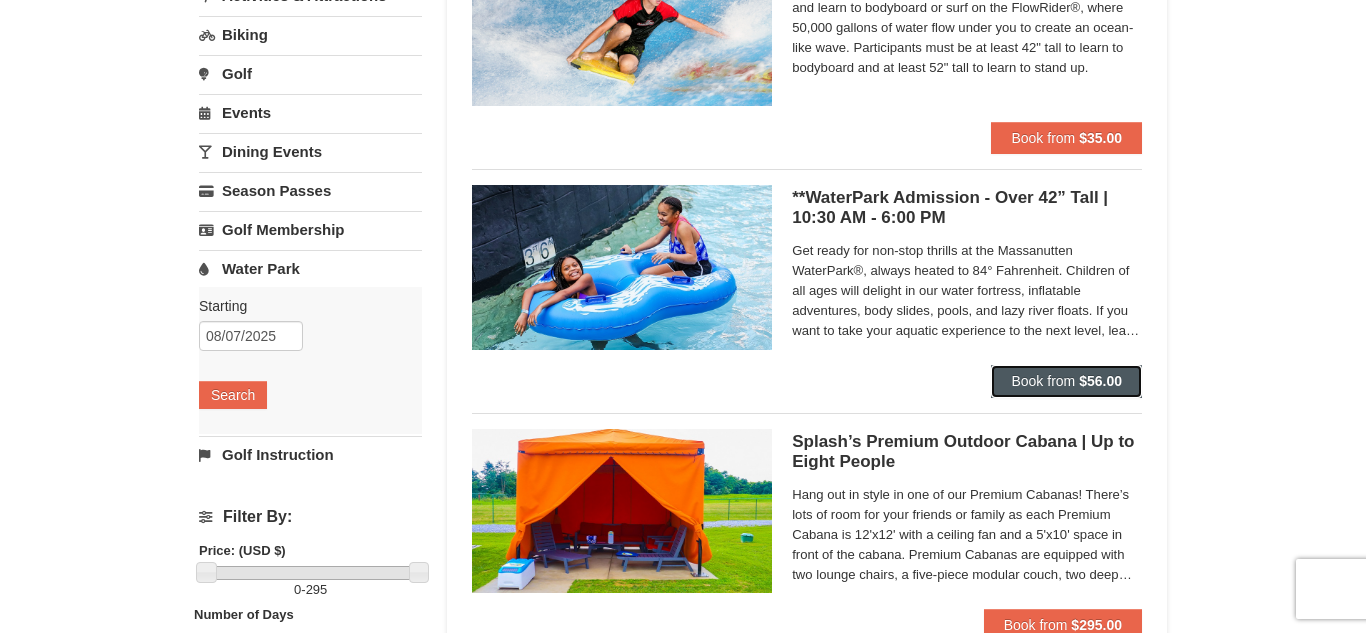 click on "$56.00" at bounding box center (1100, 381) 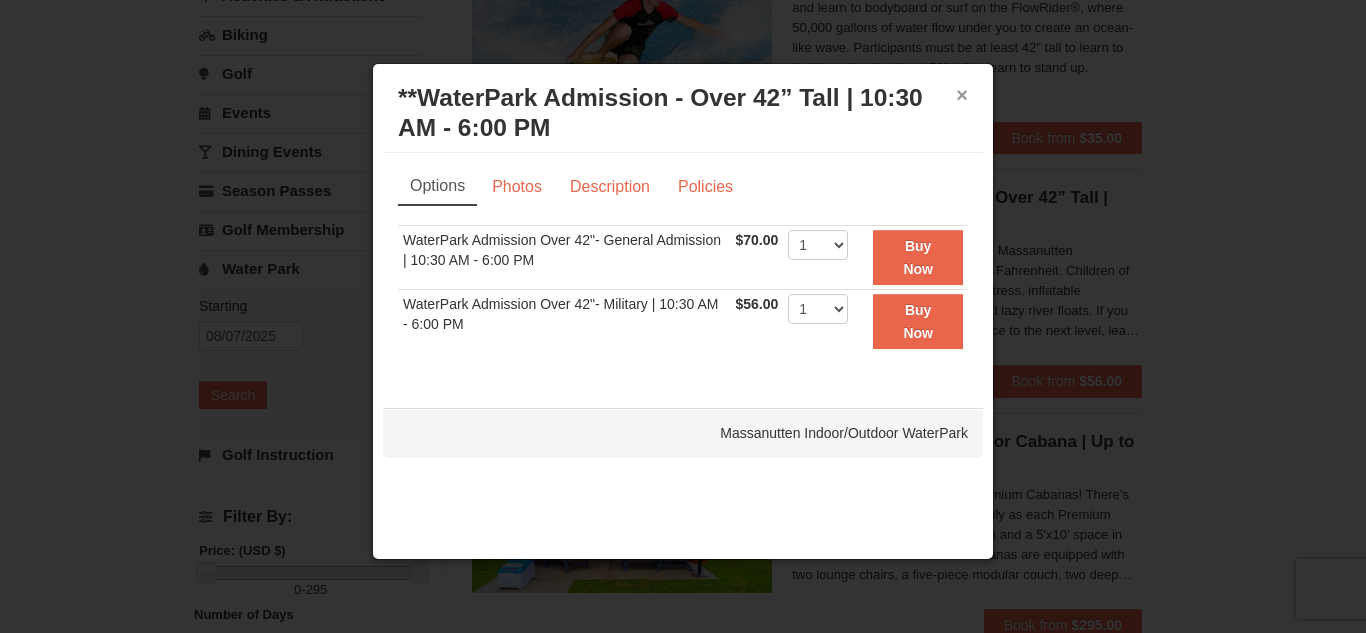 click on "×" at bounding box center [962, 95] 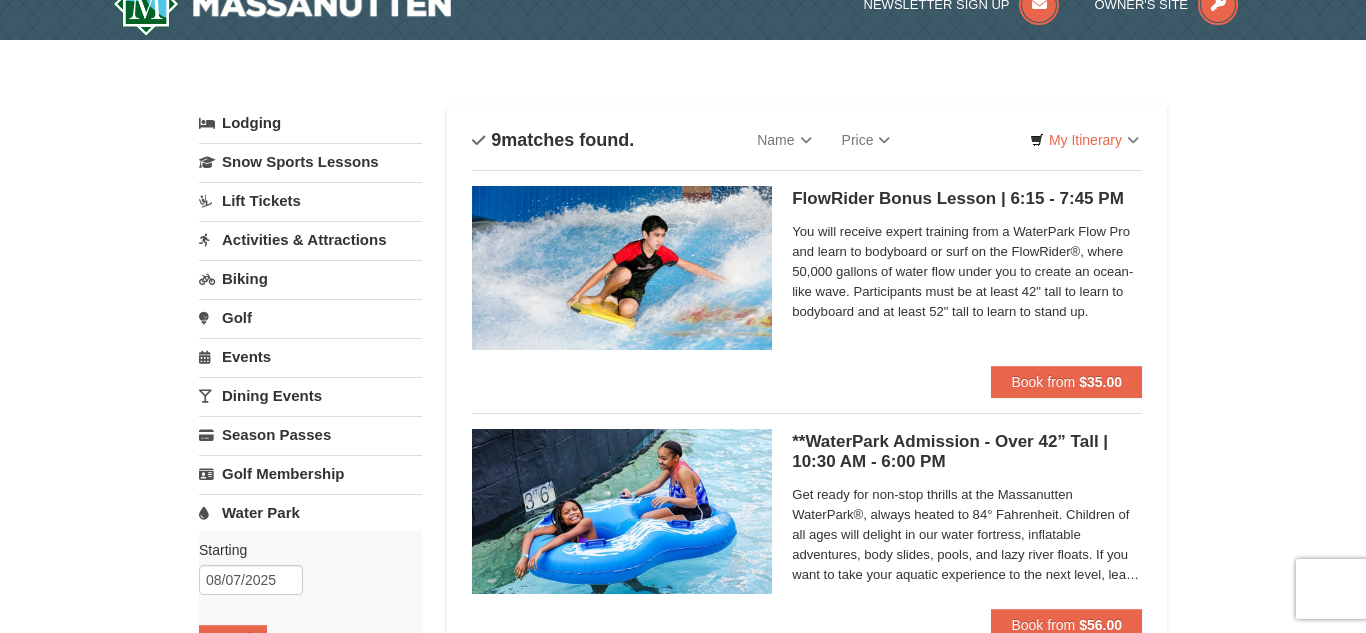 scroll, scrollTop: 0, scrollLeft: 0, axis: both 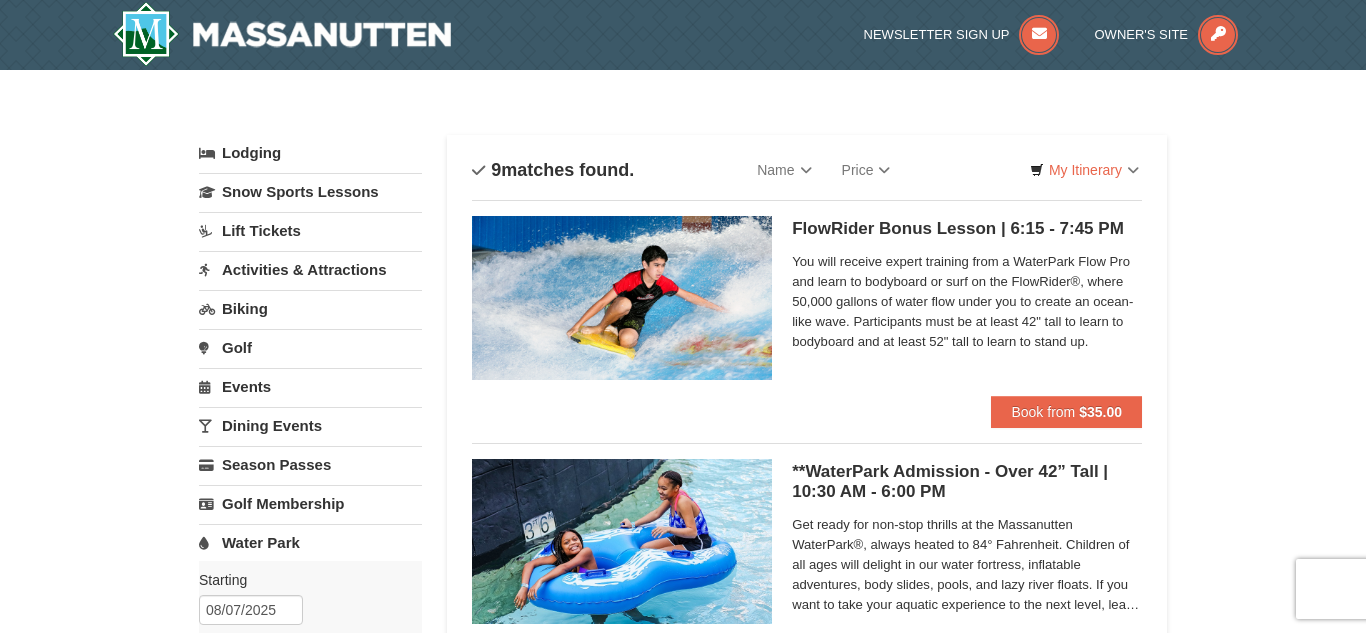click on "Water Park" at bounding box center [310, 542] 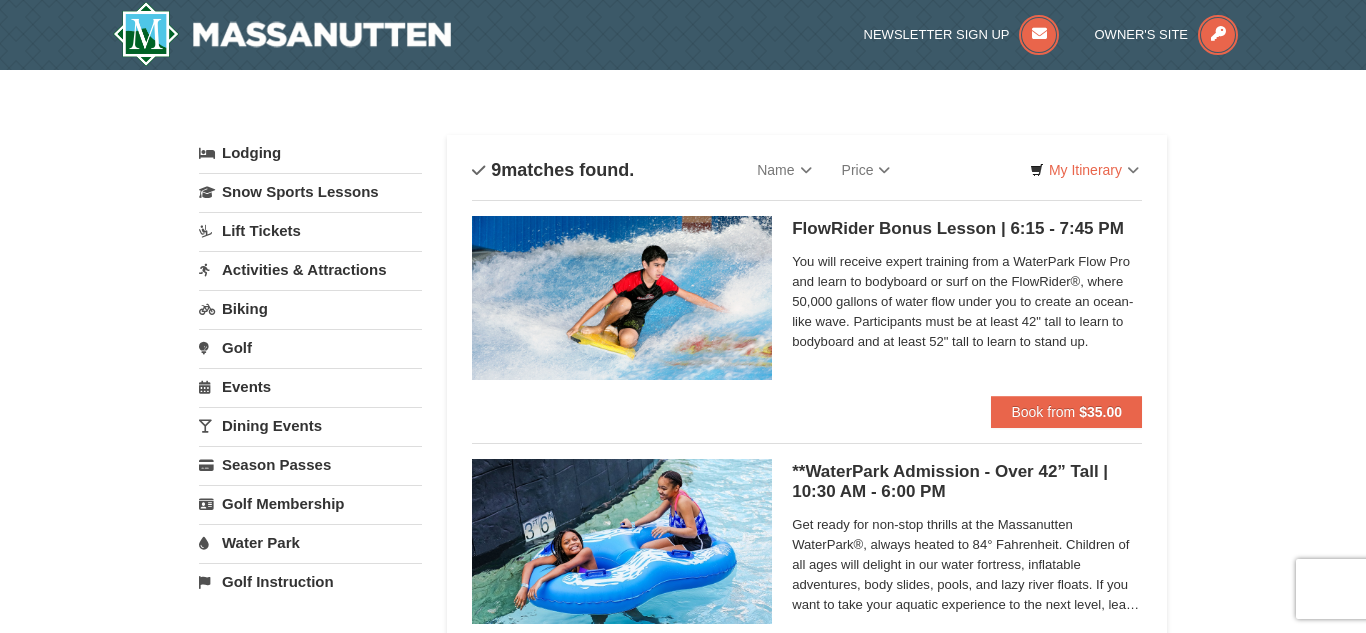click on "Water Park" at bounding box center [310, 542] 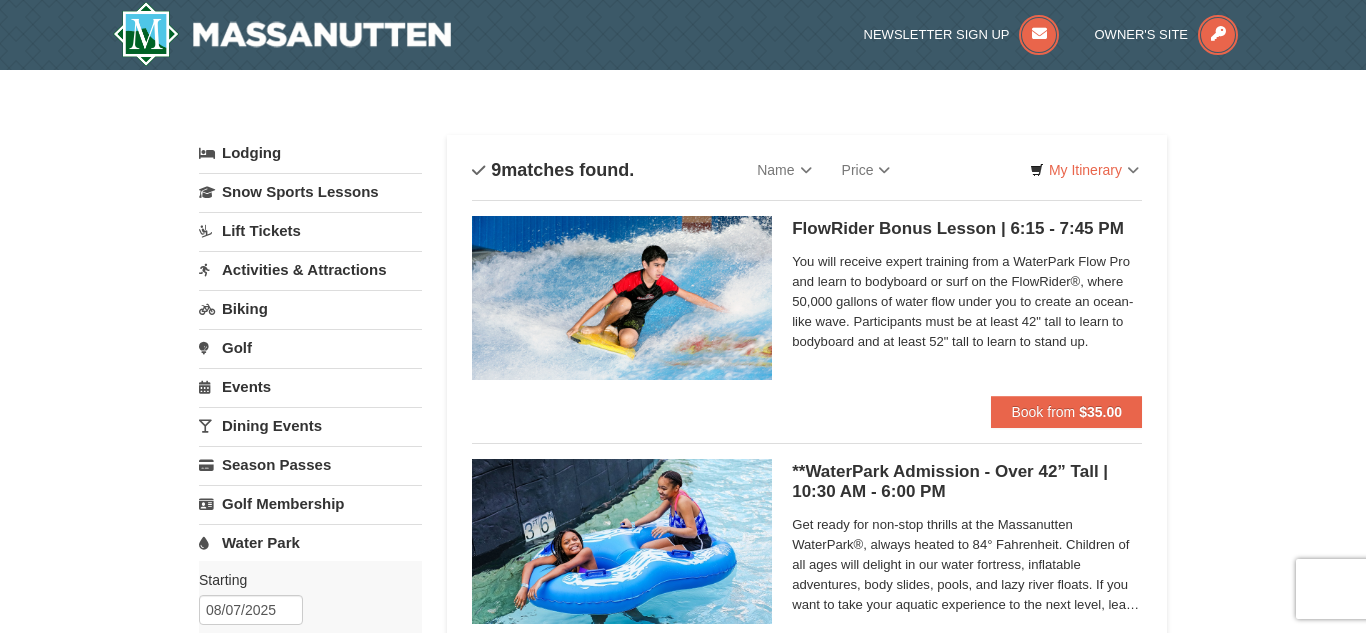 click on "Water Park" at bounding box center (310, 542) 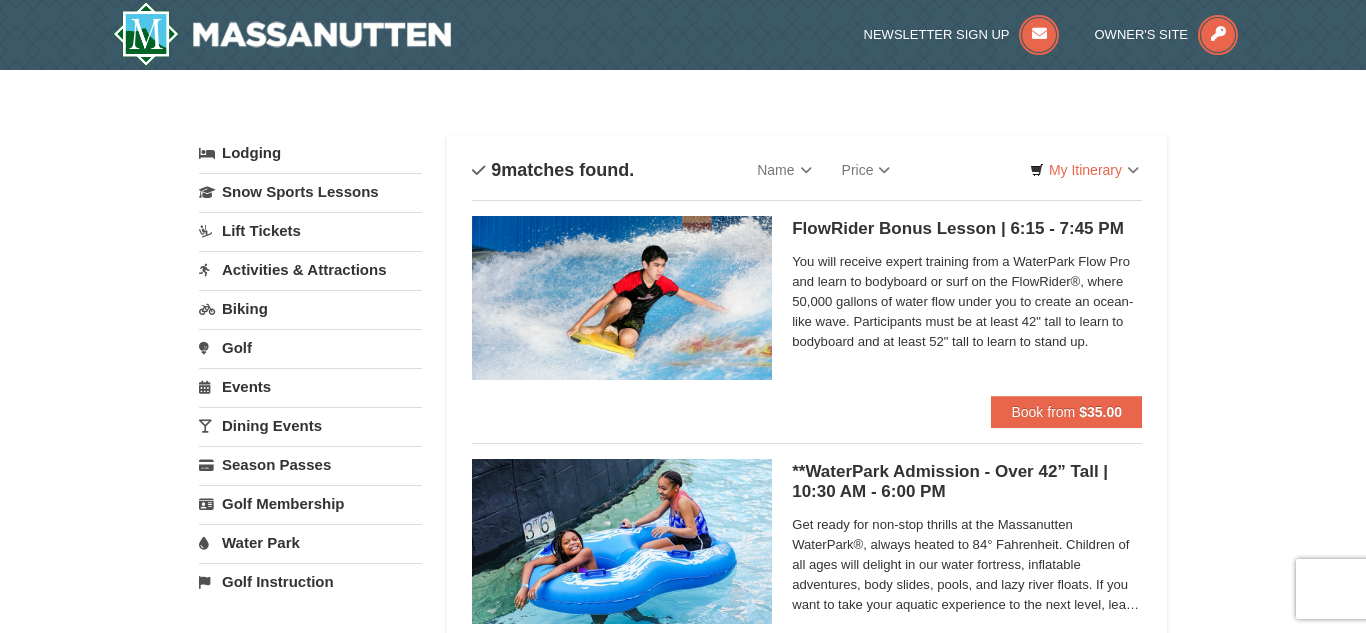 click on "Water Park" at bounding box center (310, 542) 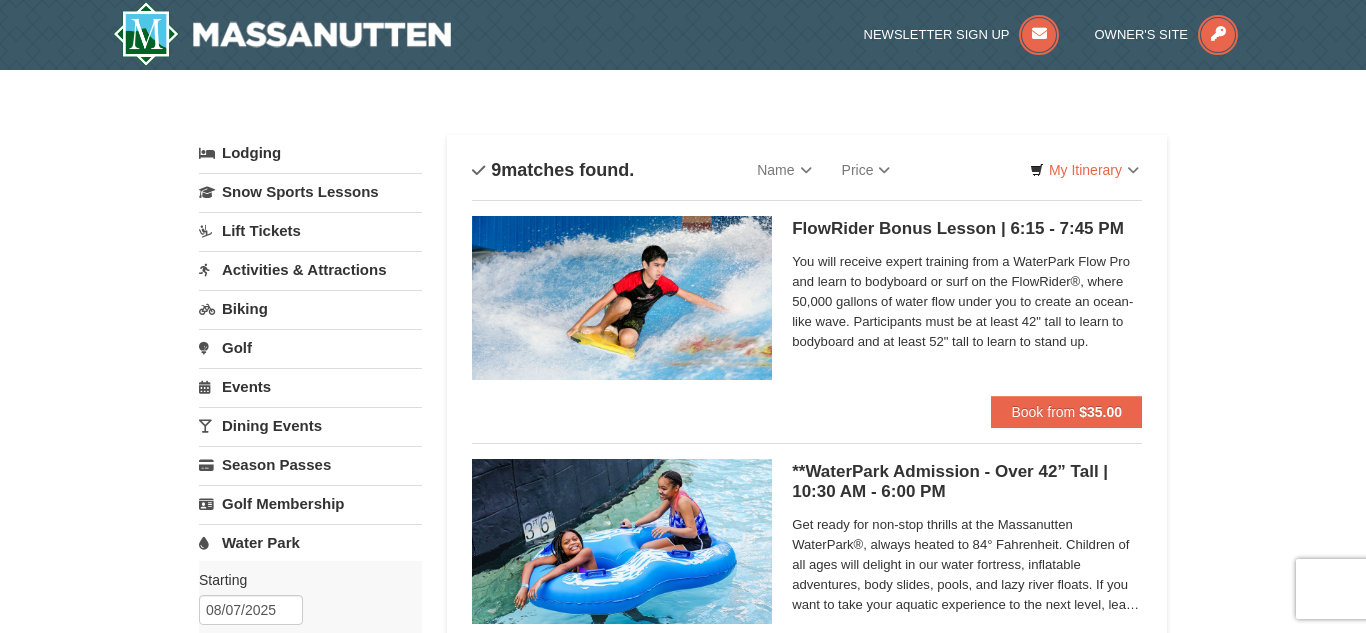 click on "×
Categories
List
Filter
My Itinerary
Questions?  [PHONE]
Lodging
Arrival Please format dates MM/DD/YYYY Please format dates MM/DD/YYYY
[DATE]
Departure Please format dates MM/DD/YYYY Please format dates MM/DD/YYYY
[DATE]
2 0" at bounding box center (683, 1258) 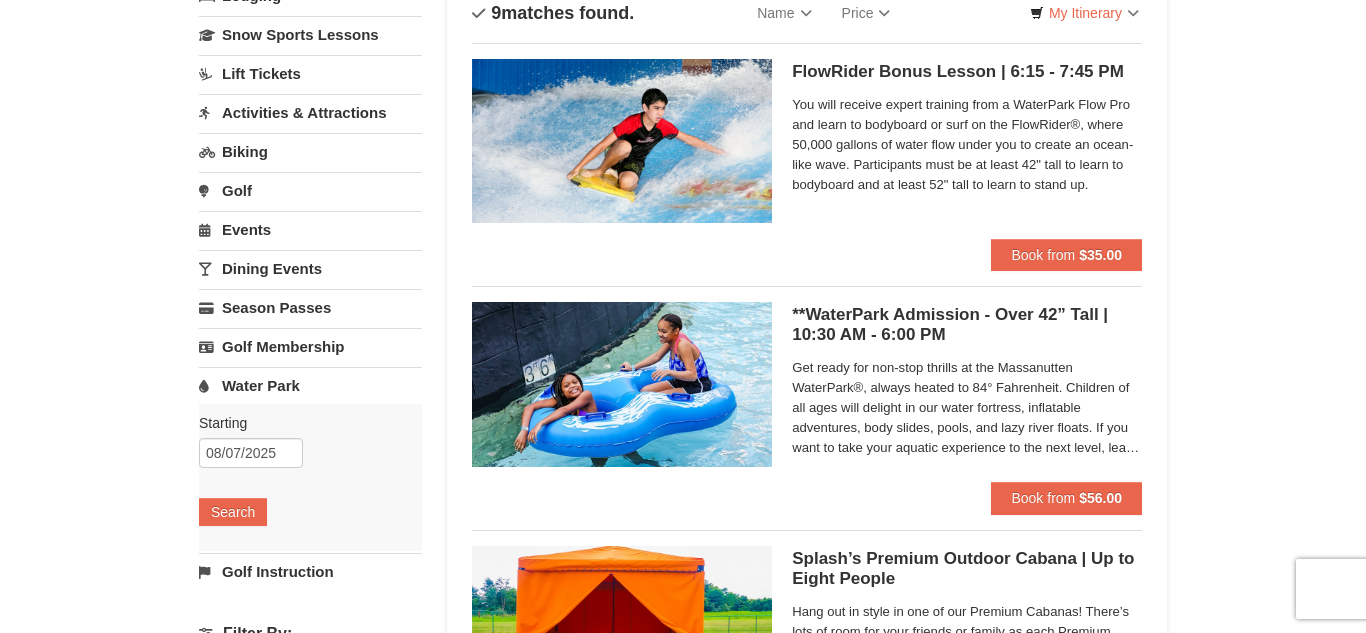 scroll, scrollTop: 236, scrollLeft: 0, axis: vertical 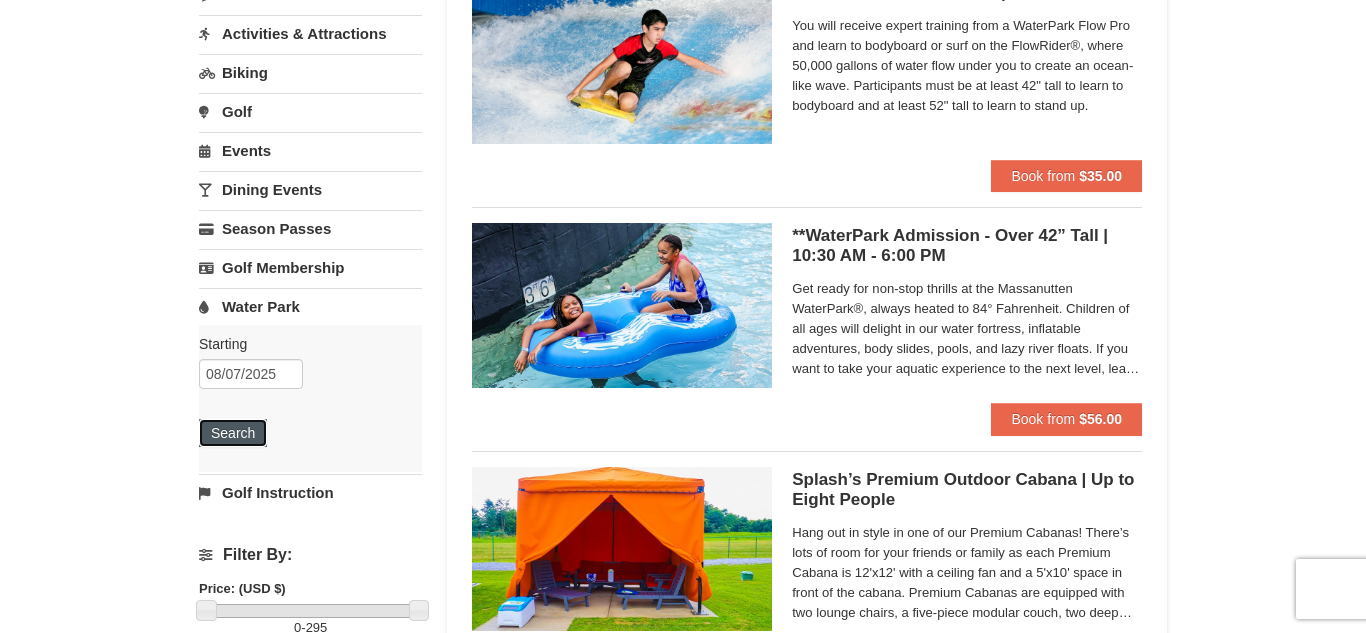 click on "Search" at bounding box center [233, 433] 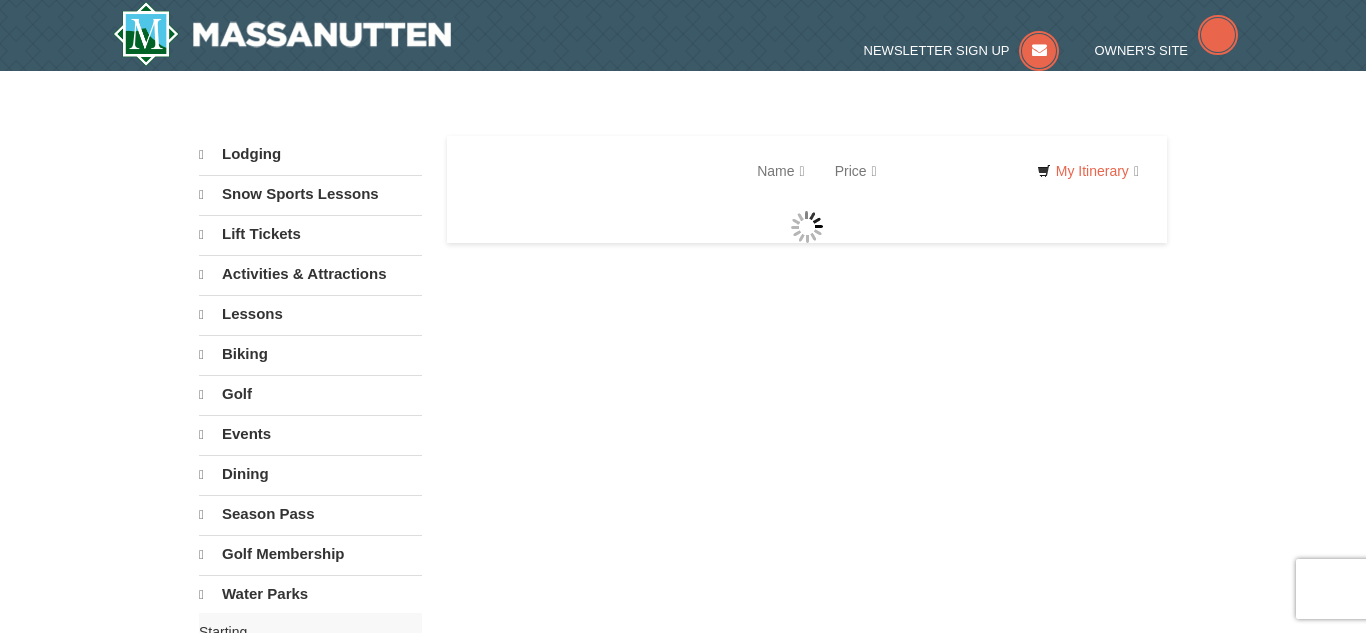 scroll, scrollTop: 0, scrollLeft: 0, axis: both 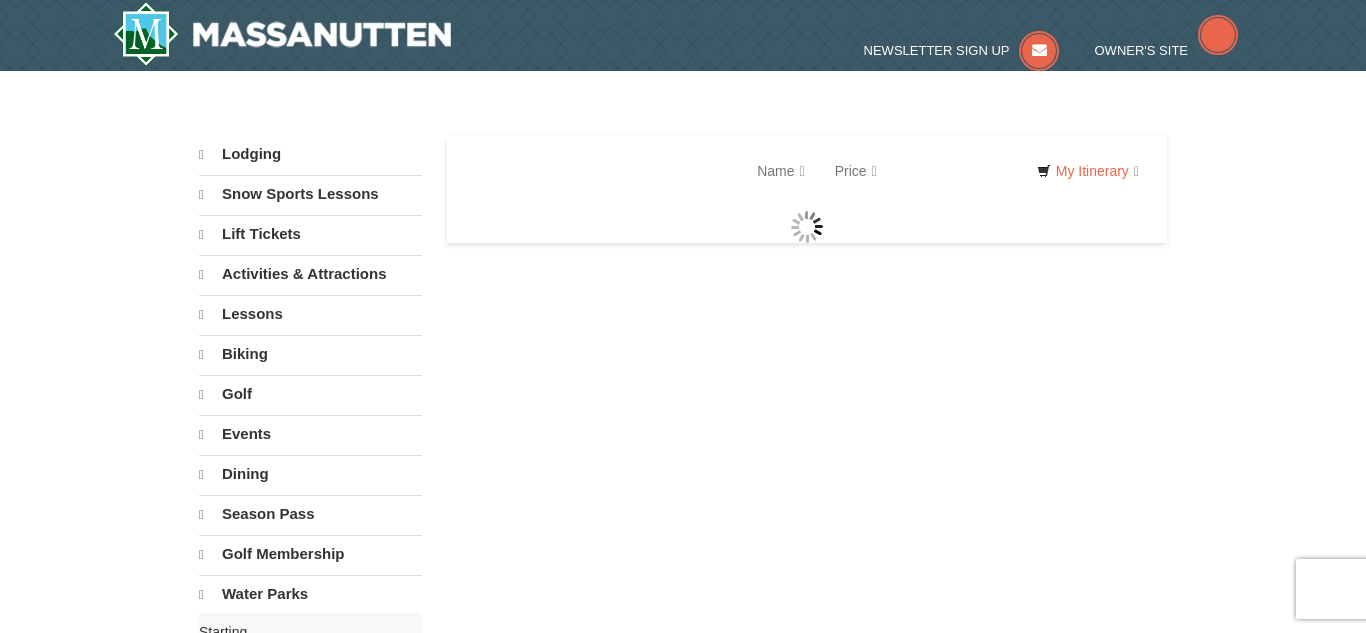 select on "8" 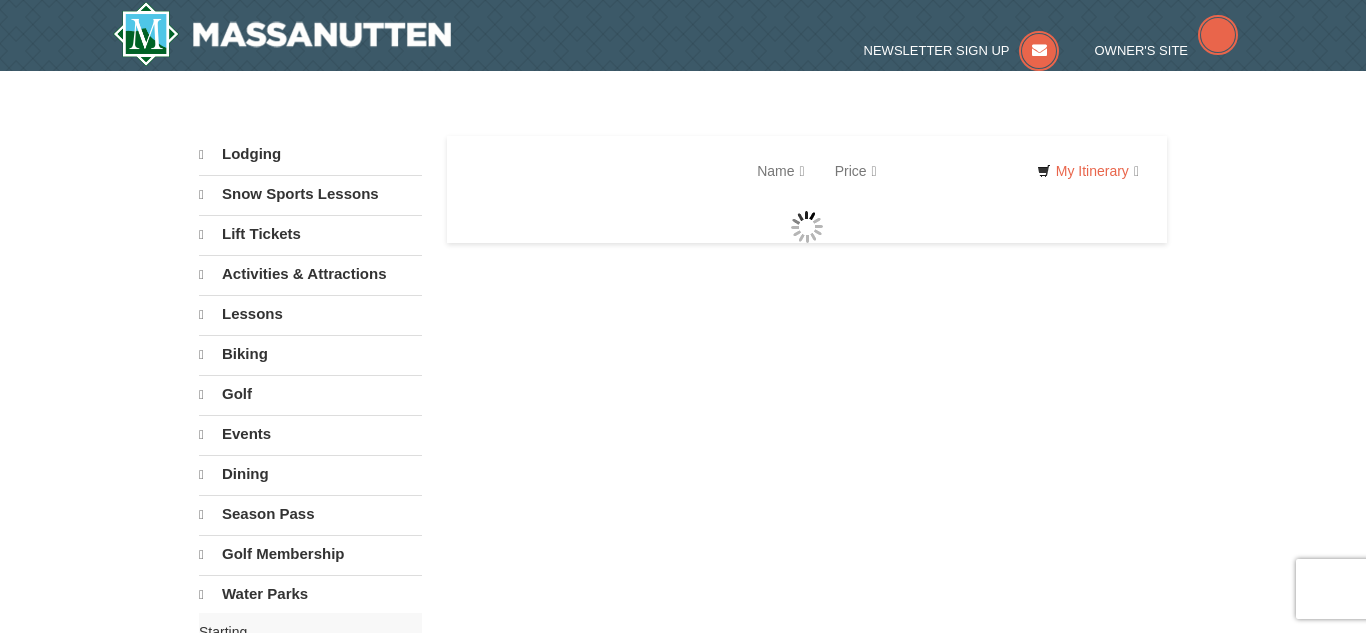 select on "8" 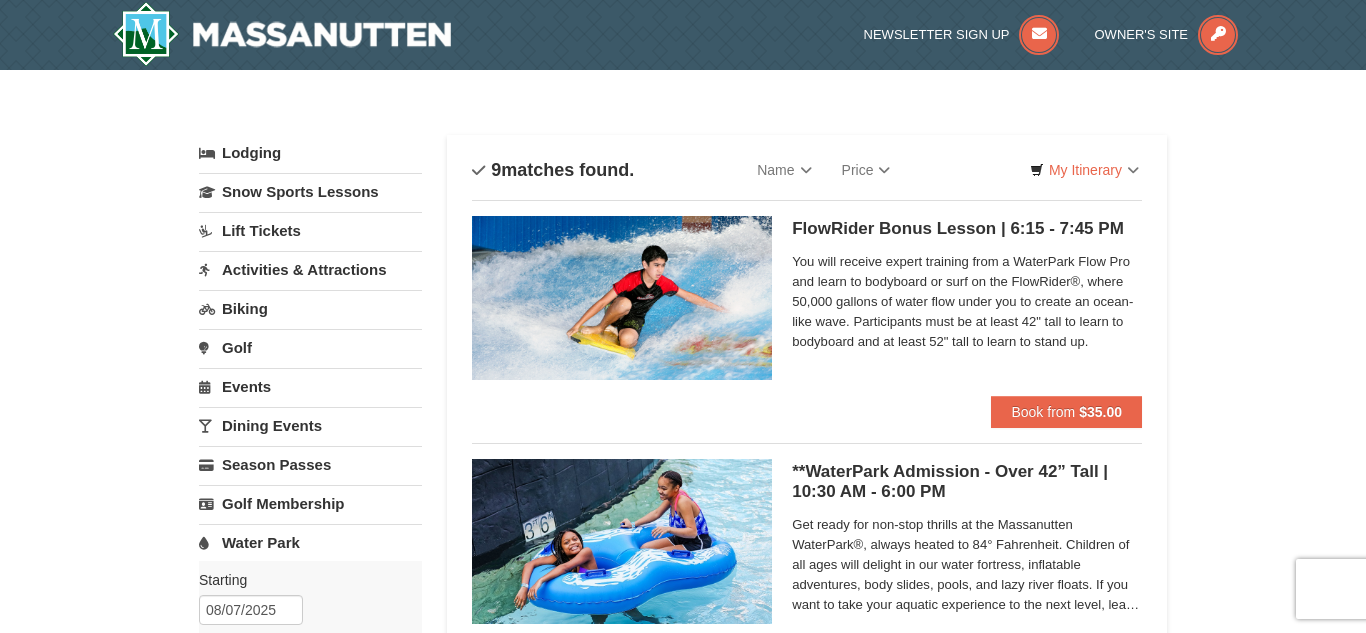 scroll, scrollTop: 0, scrollLeft: 0, axis: both 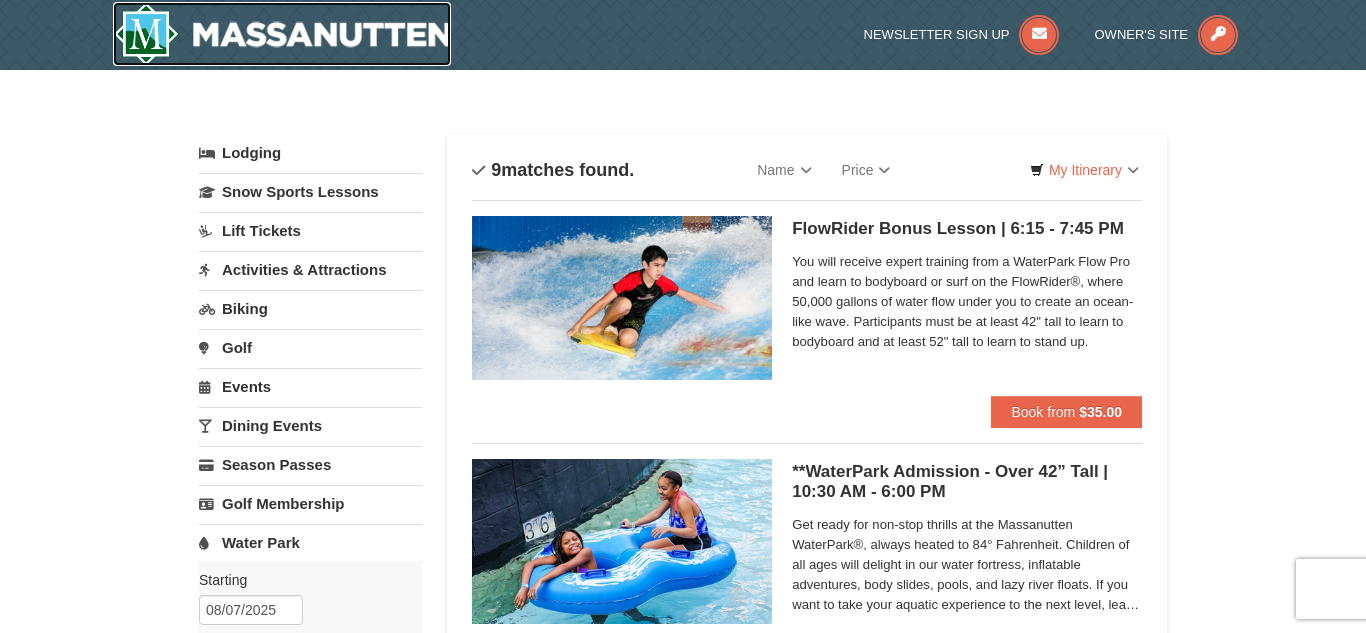 click at bounding box center [282, 34] 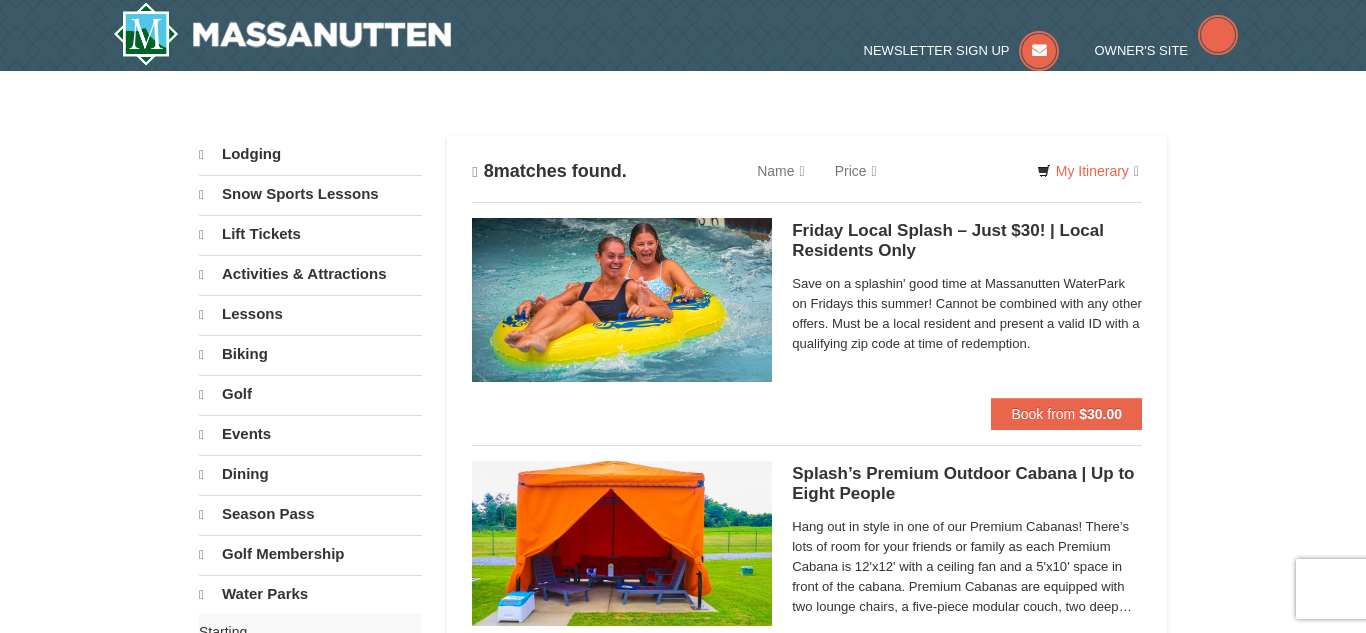 scroll, scrollTop: 0, scrollLeft: 0, axis: both 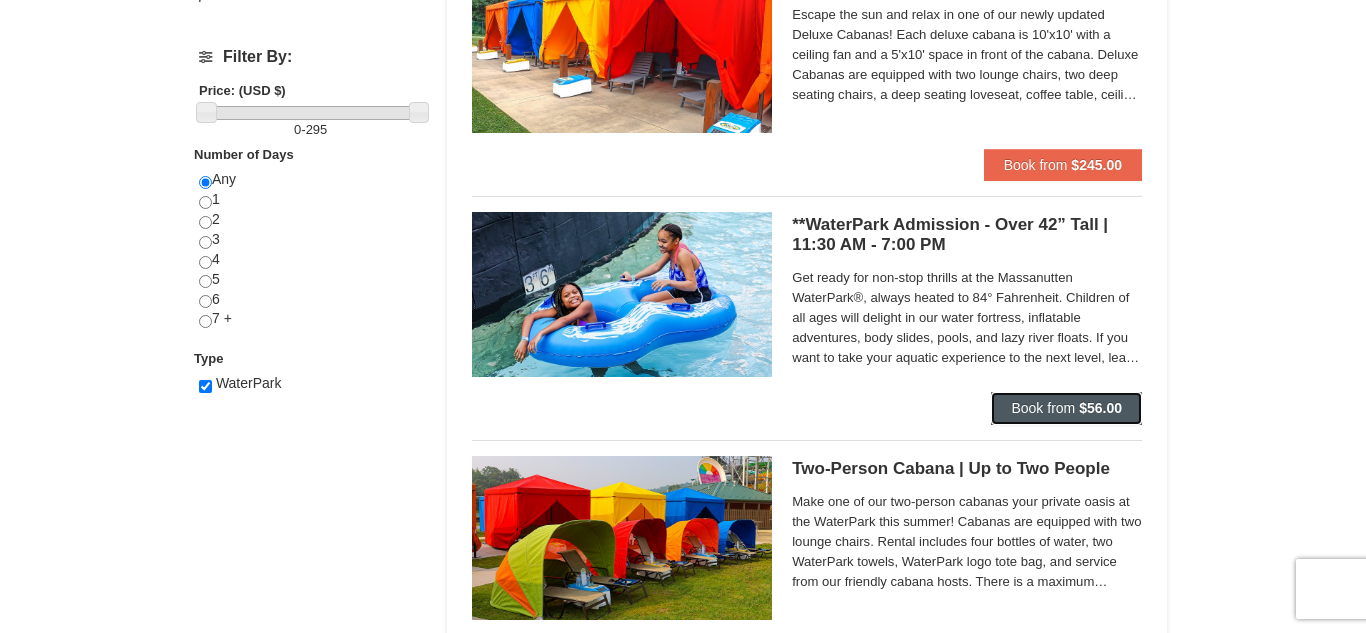 click on "$56.00" at bounding box center (1100, 408) 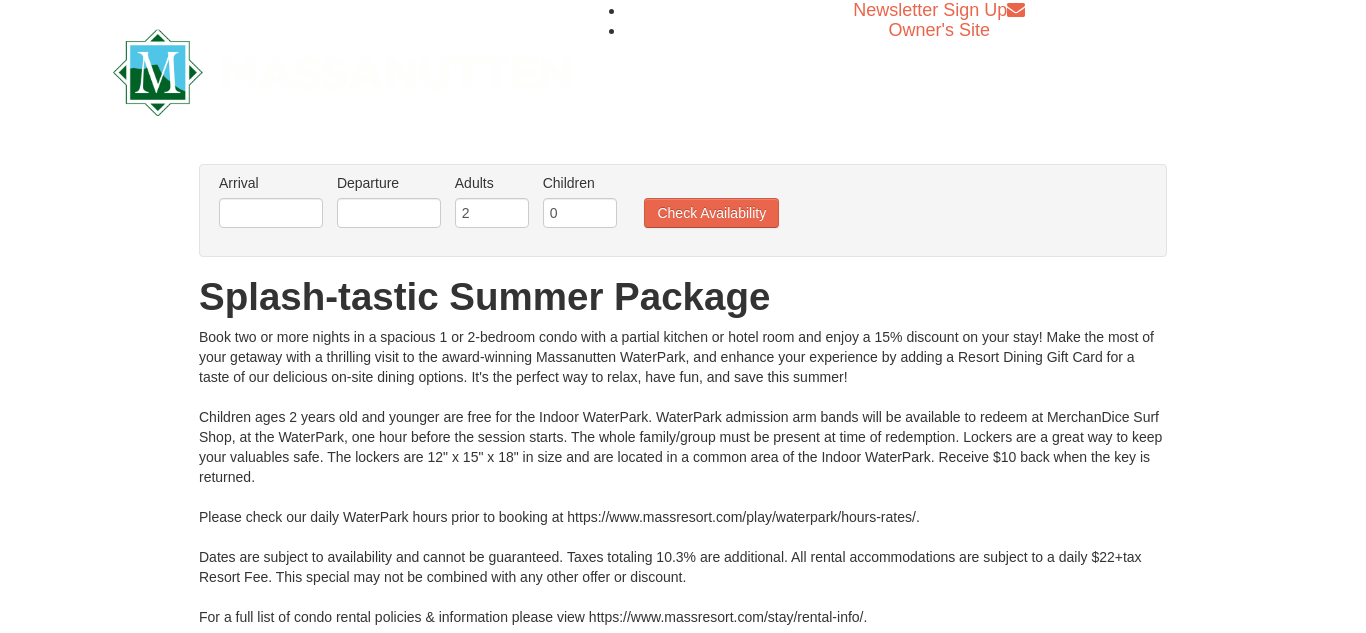 scroll, scrollTop: 0, scrollLeft: 0, axis: both 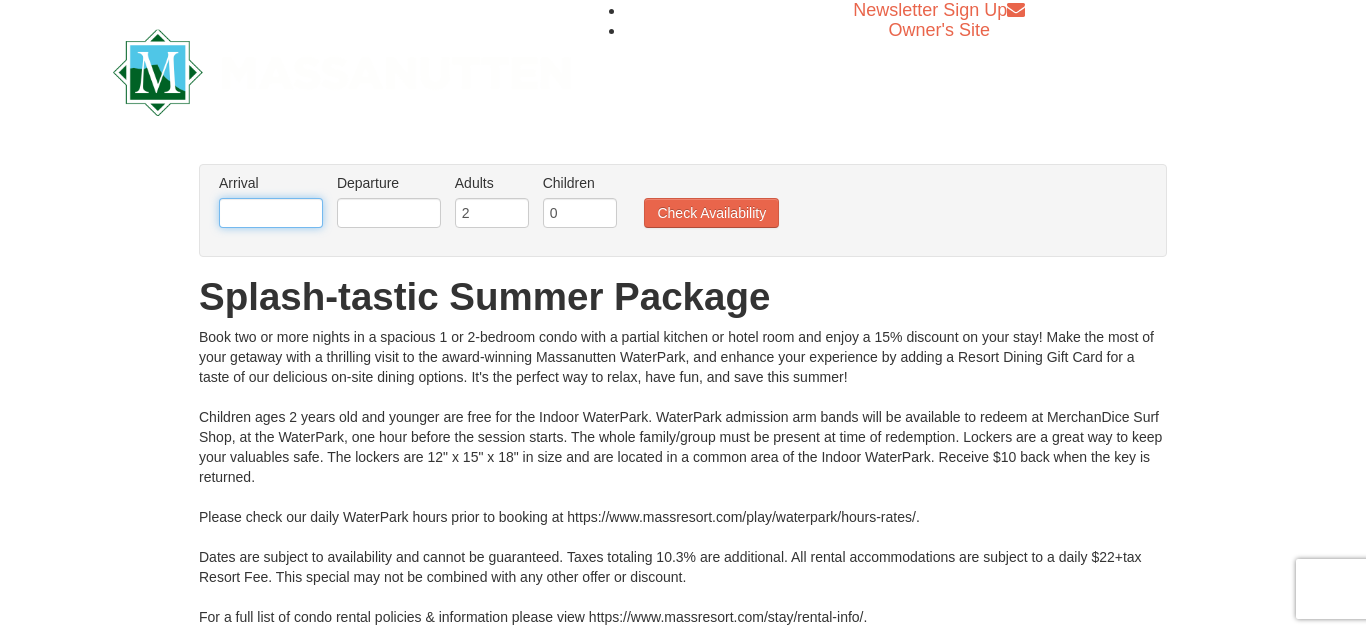 click at bounding box center [271, 213] 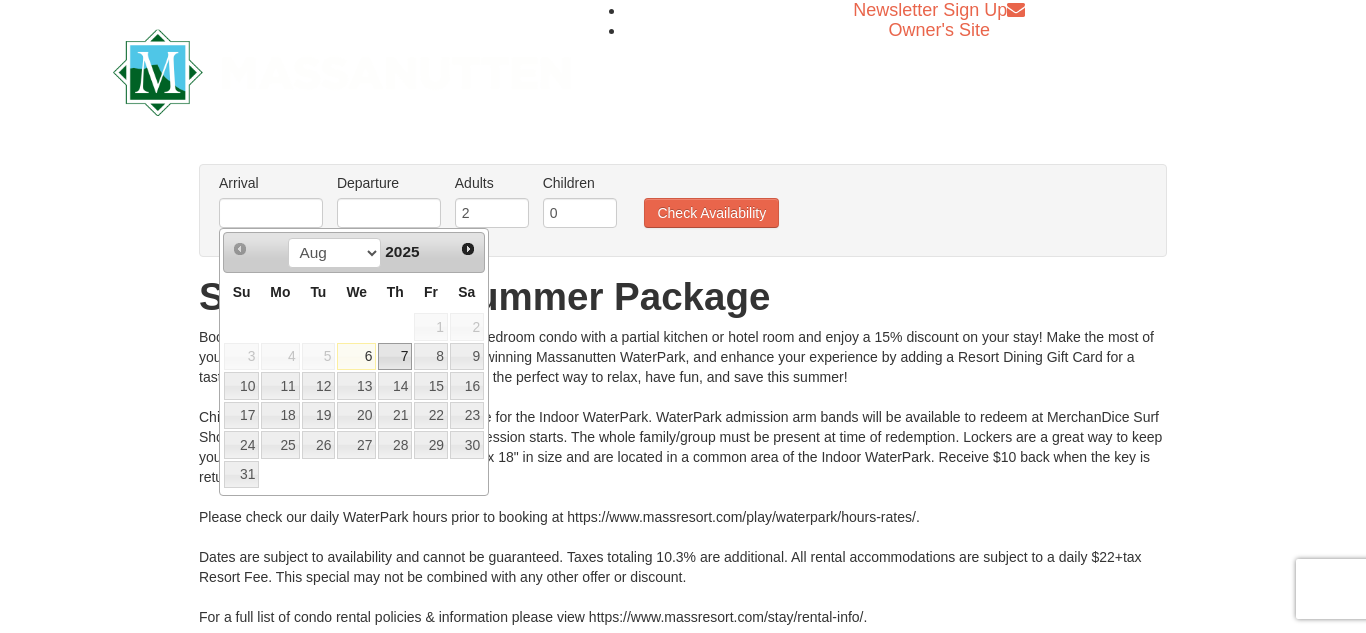click on "7" at bounding box center (395, 357) 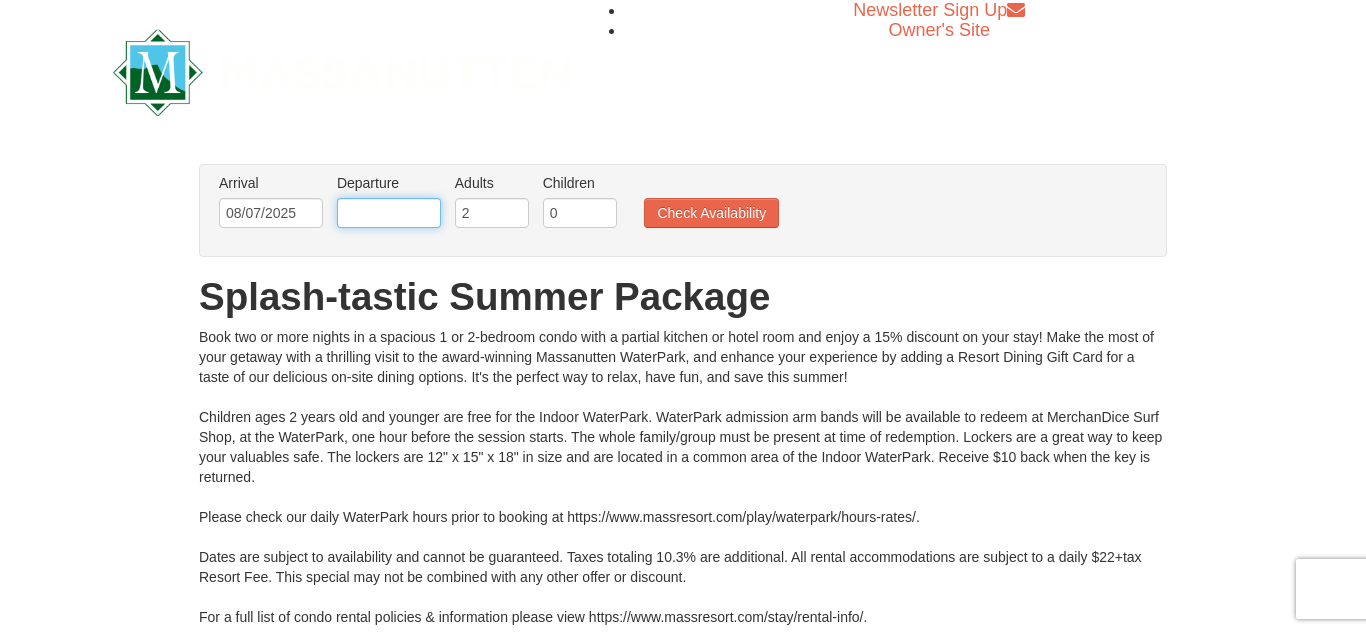 click at bounding box center (389, 213) 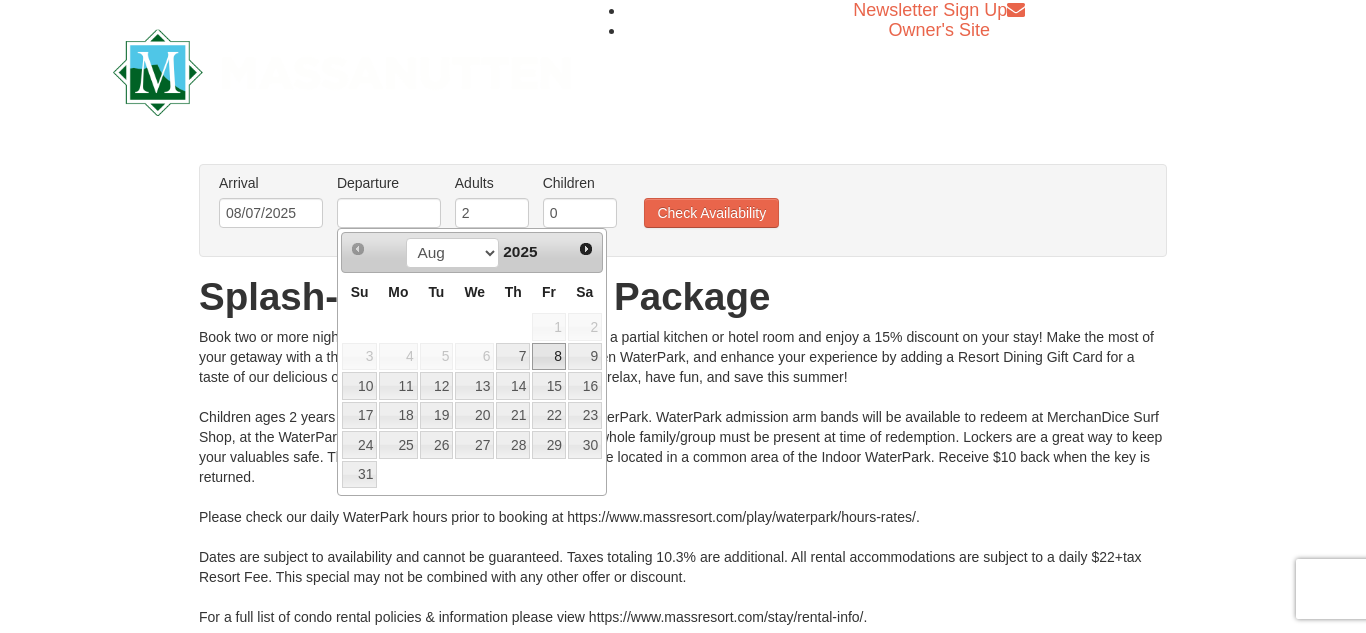 click on "8" at bounding box center (549, 357) 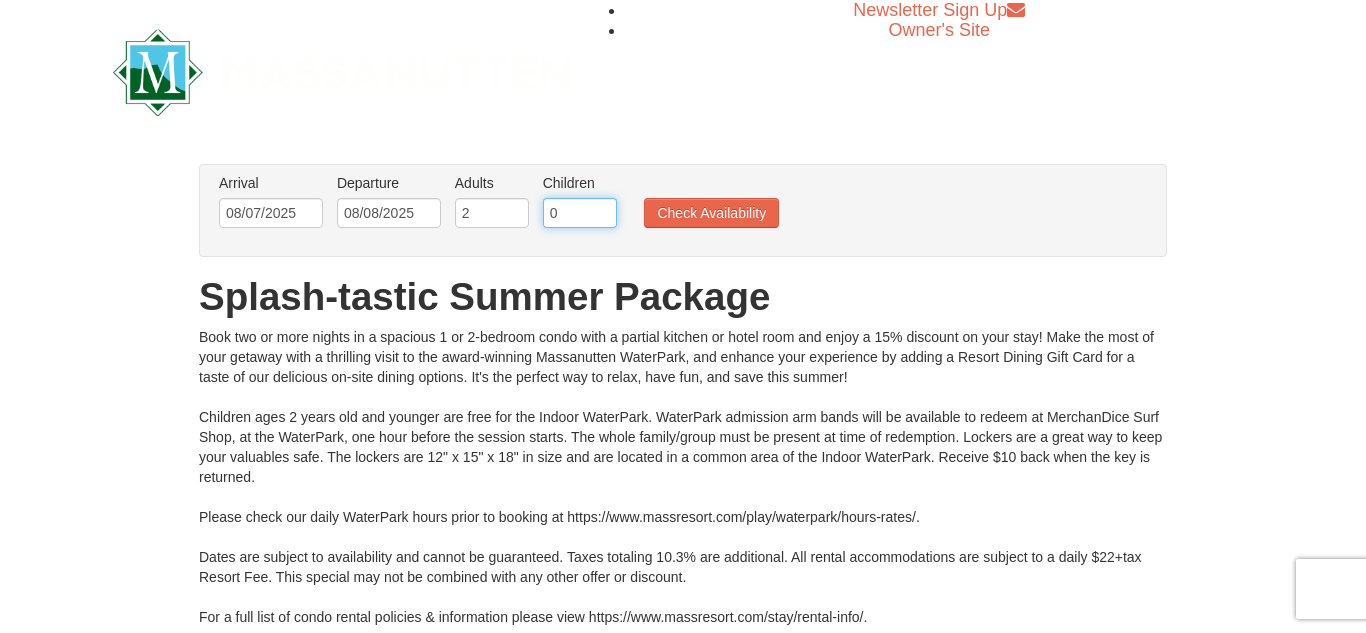 click on "0" at bounding box center [580, 213] 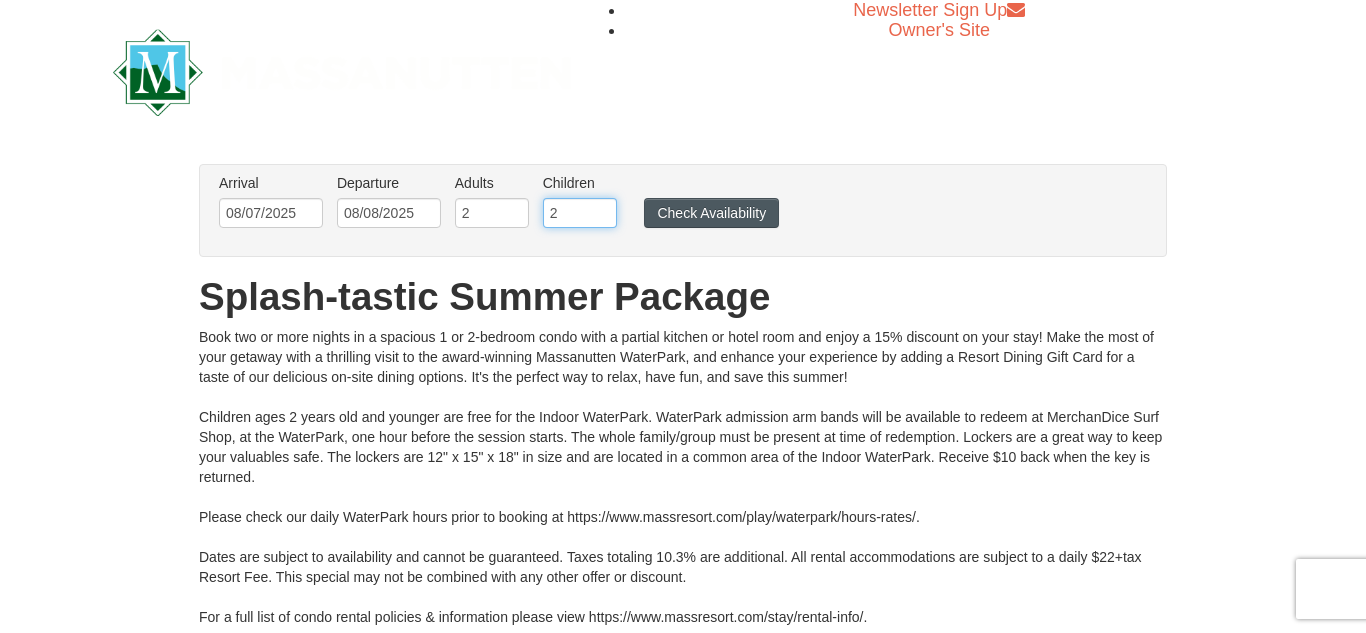 type on "2" 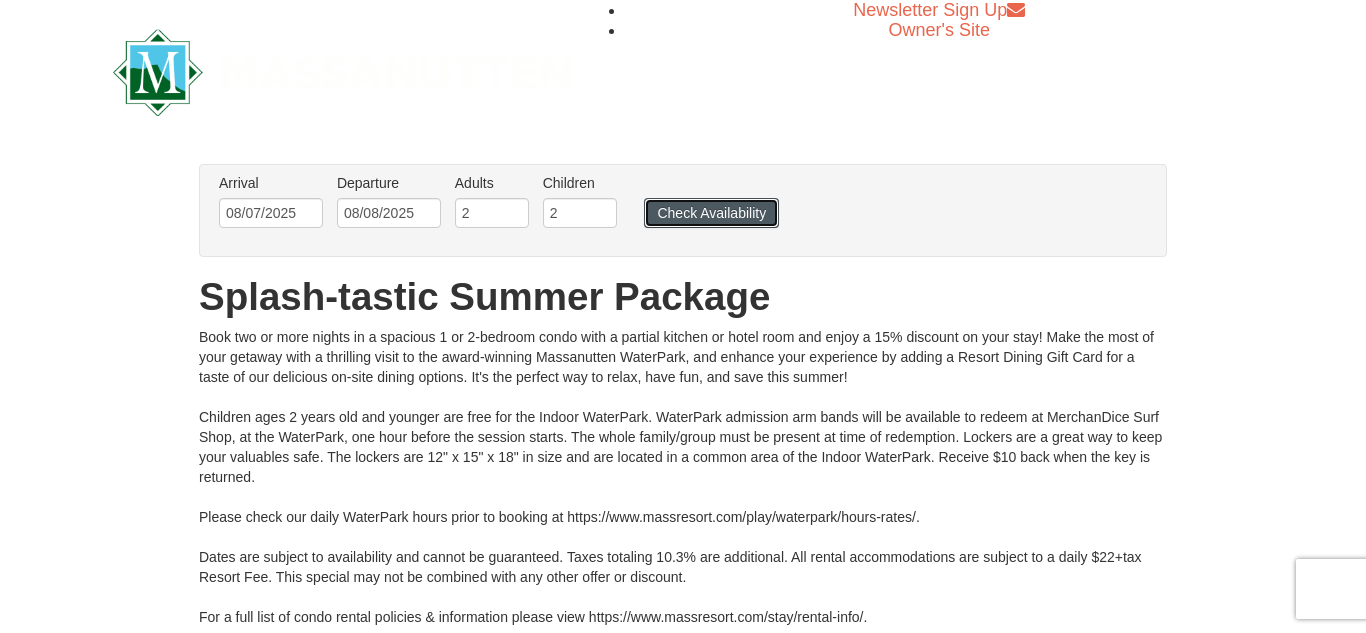click on "Check Availability" at bounding box center (711, 213) 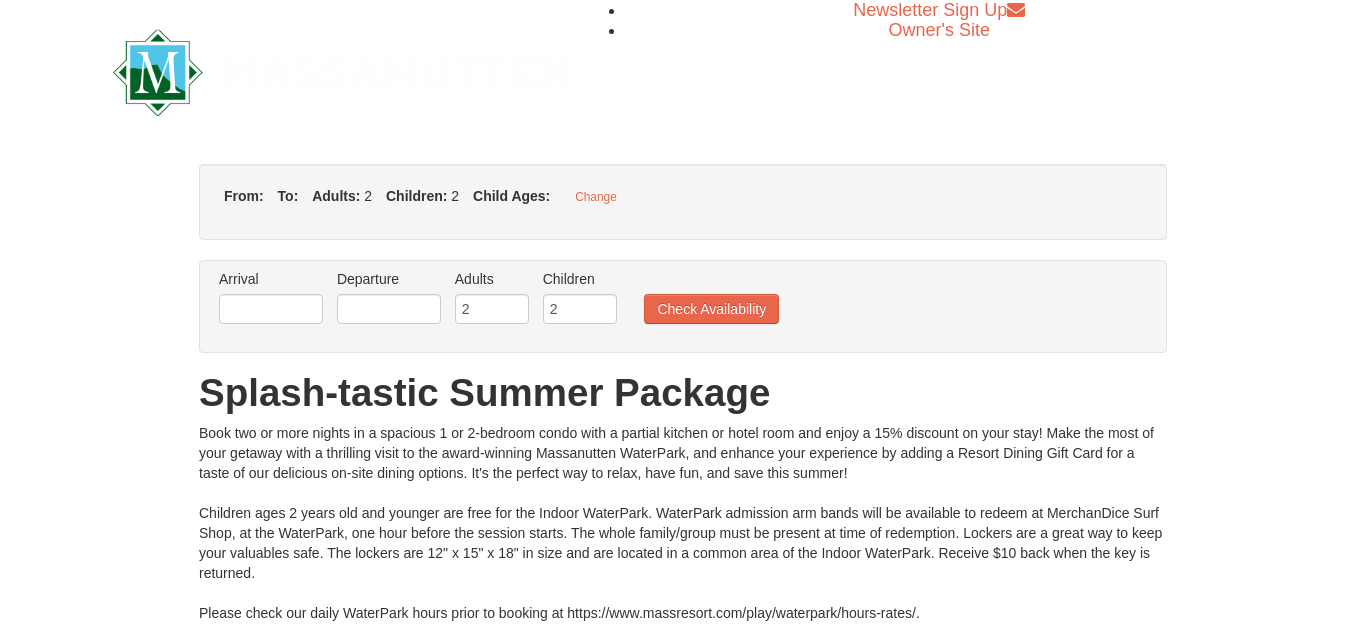 scroll, scrollTop: 0, scrollLeft: 0, axis: both 